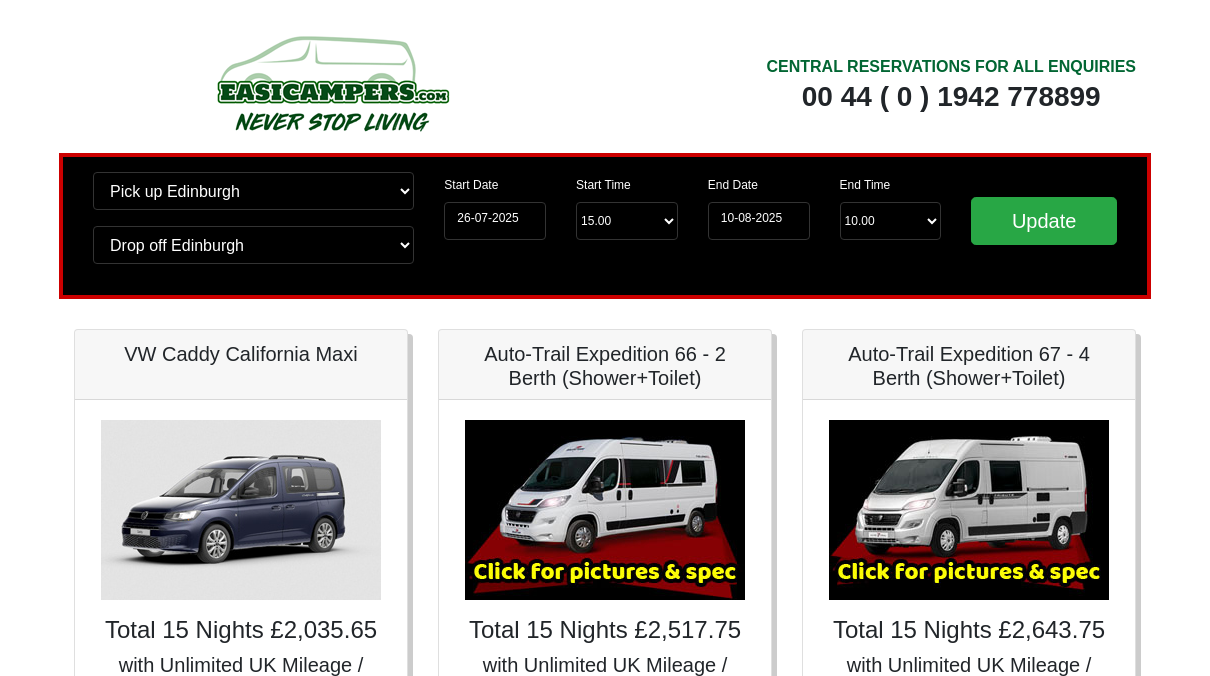 scroll, scrollTop: 0, scrollLeft: 0, axis: both 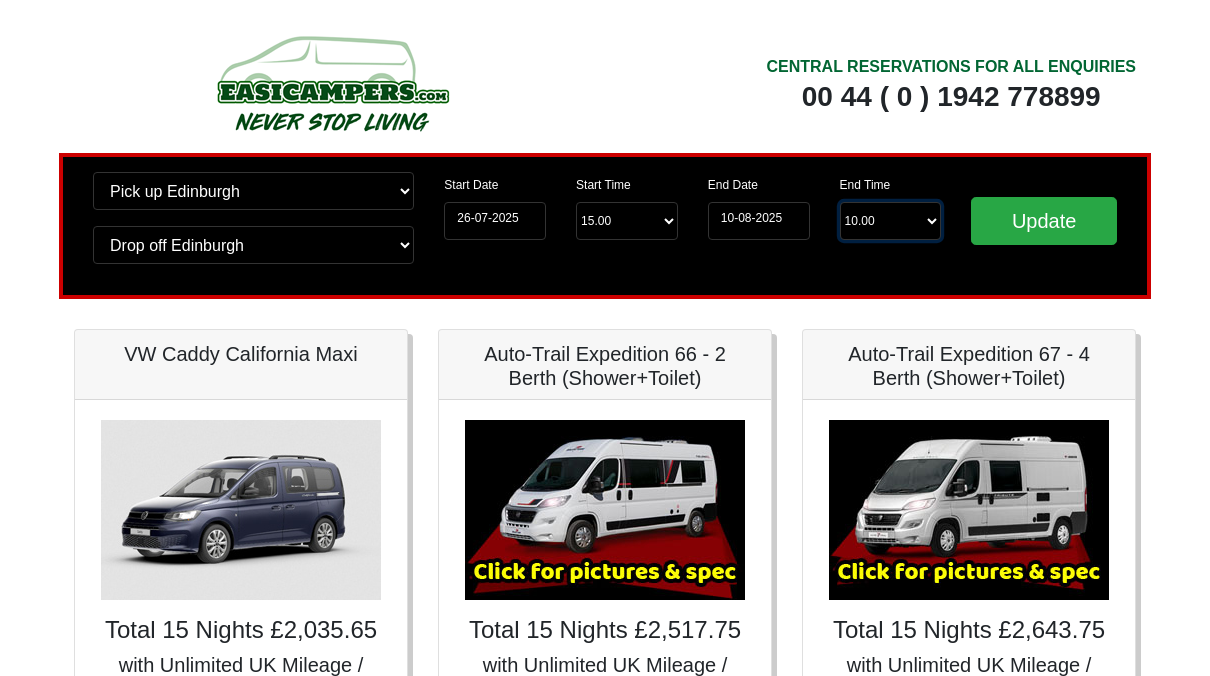 click on "End Time
10.00
--------
08.00 am
09.00 am
10.00 am
11.00 am (Sunday Only)" at bounding box center [891, 221] 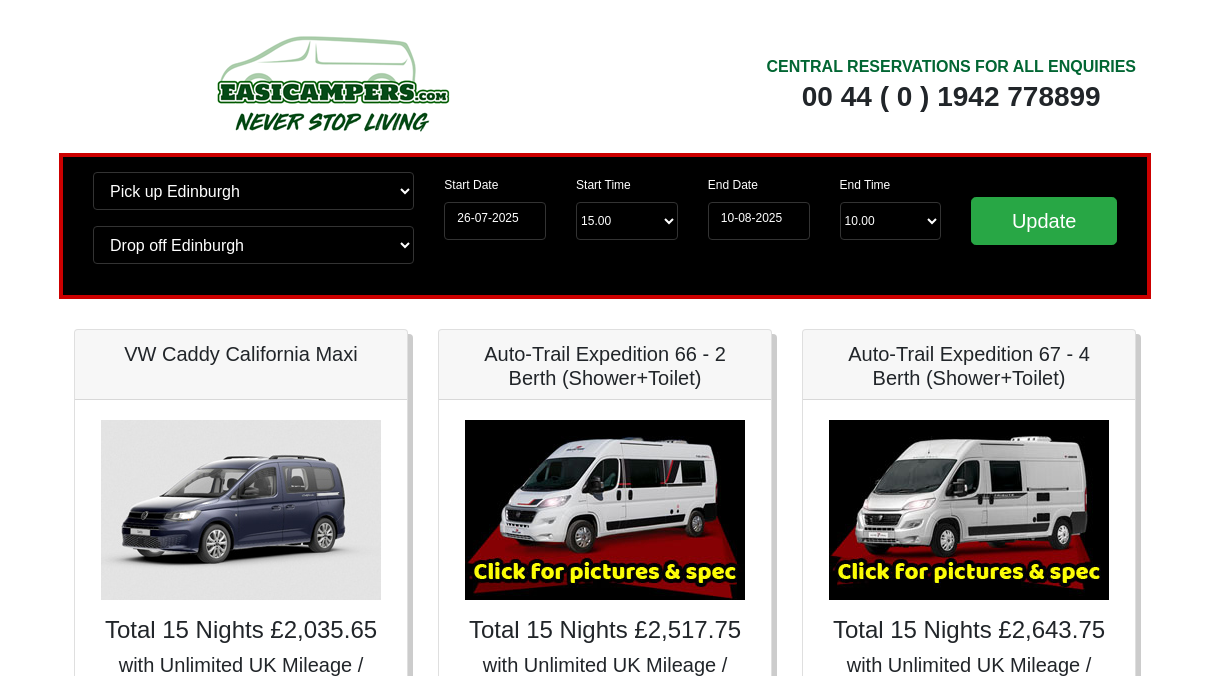 click on "End Time
End Time
10.00
--------
08.00 am
09.00 am
10.00 am
11.00 am (Sunday Only)" at bounding box center [627, 214] 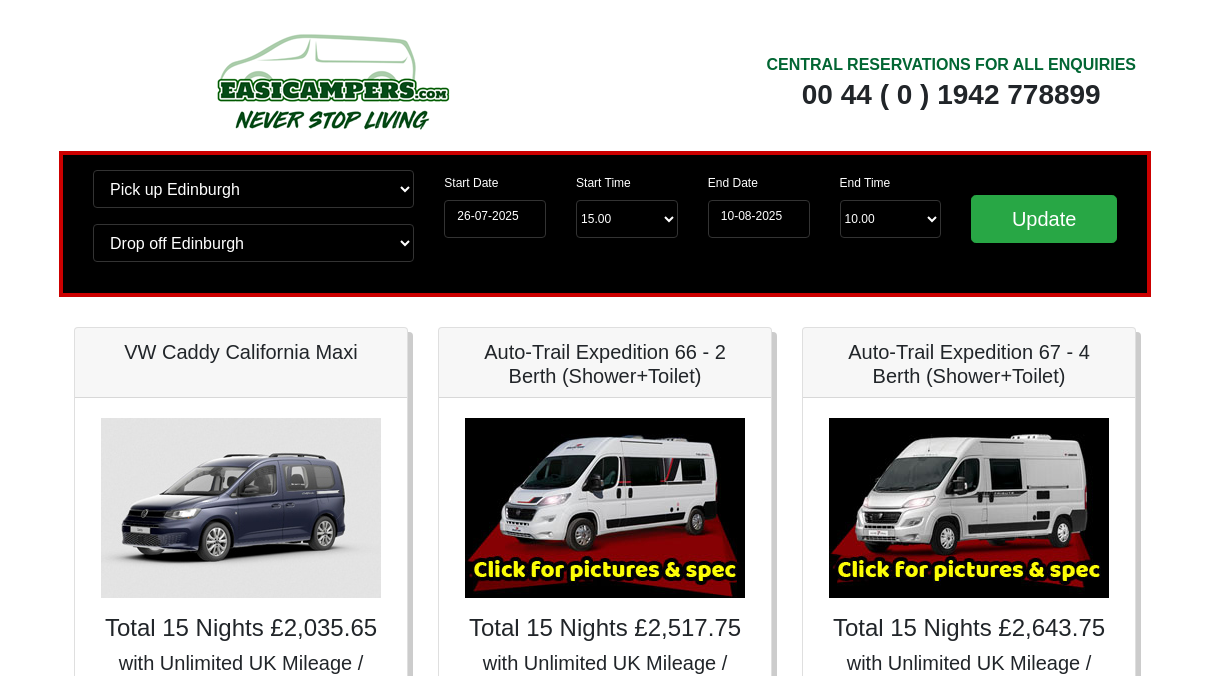 scroll, scrollTop: 0, scrollLeft: 0, axis: both 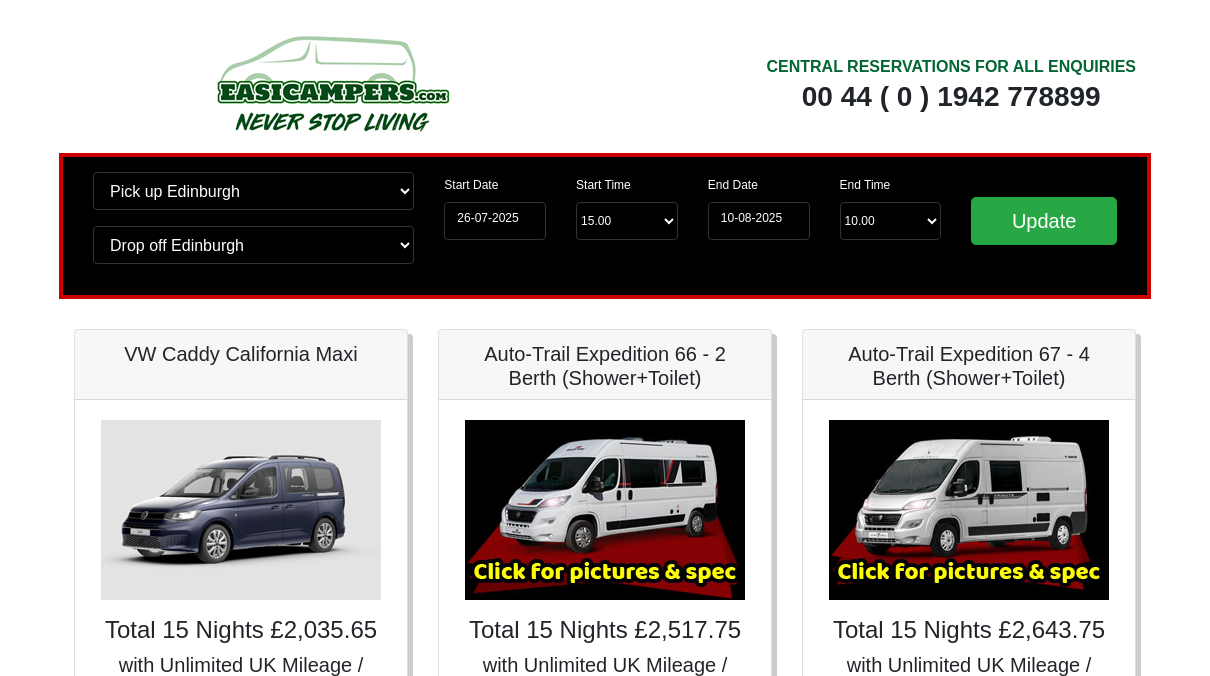 click at bounding box center [332, 83] 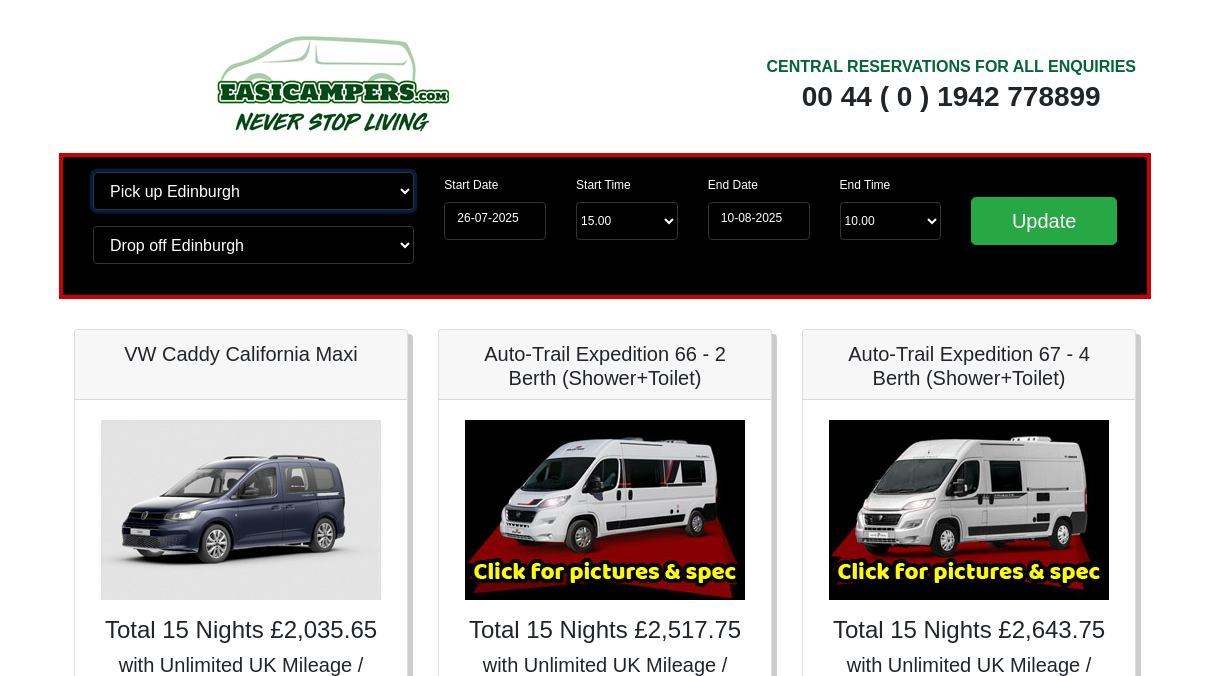 click on "Change pick up location?
Pick up Edinburgh
Birmingham Airport
Blackburn Lancashire
Edinburgh Airport
Glasgow Airport
Liverpool Airport
Manchester Airport
Preston Lancashire
Wigan Lancashire
Wolverhampton" at bounding box center [253, 191] 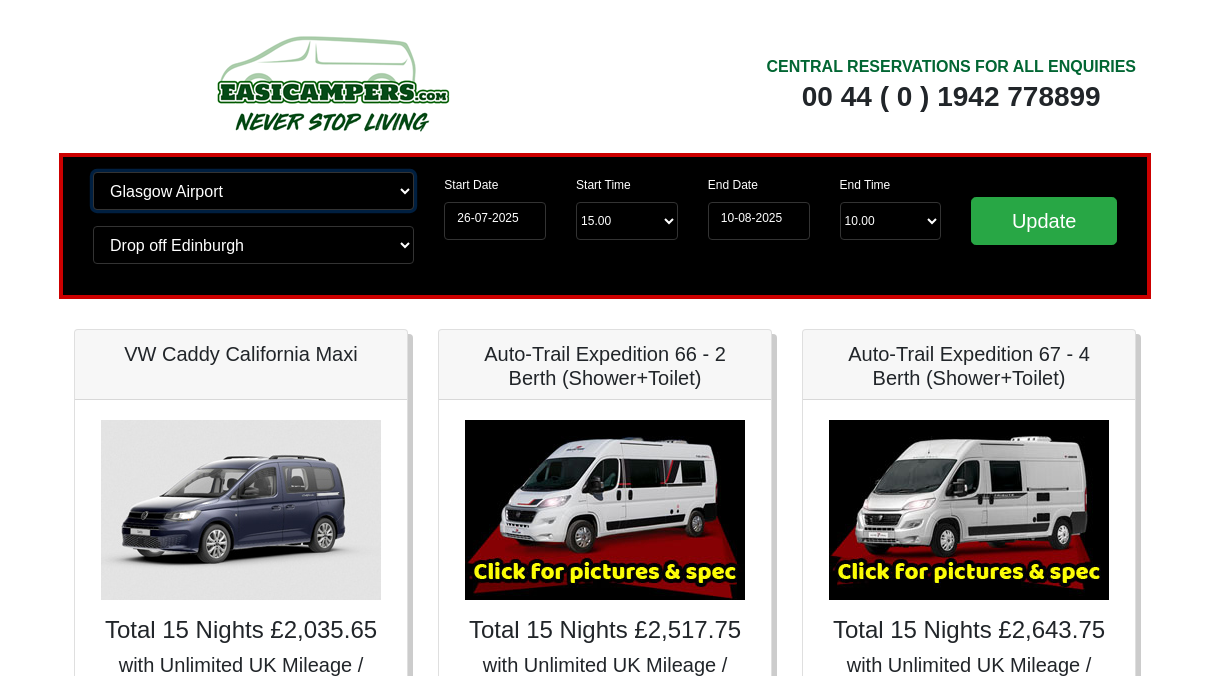click on "Change pick up location?
Pick up Edinburgh
Birmingham Airport
Blackburn Lancashire
Edinburgh Airport
Glasgow Airport
Liverpool Airport
Manchester Airport
Preston Lancashire
Wigan Lancashire
Wolverhampton" at bounding box center (253, 191) 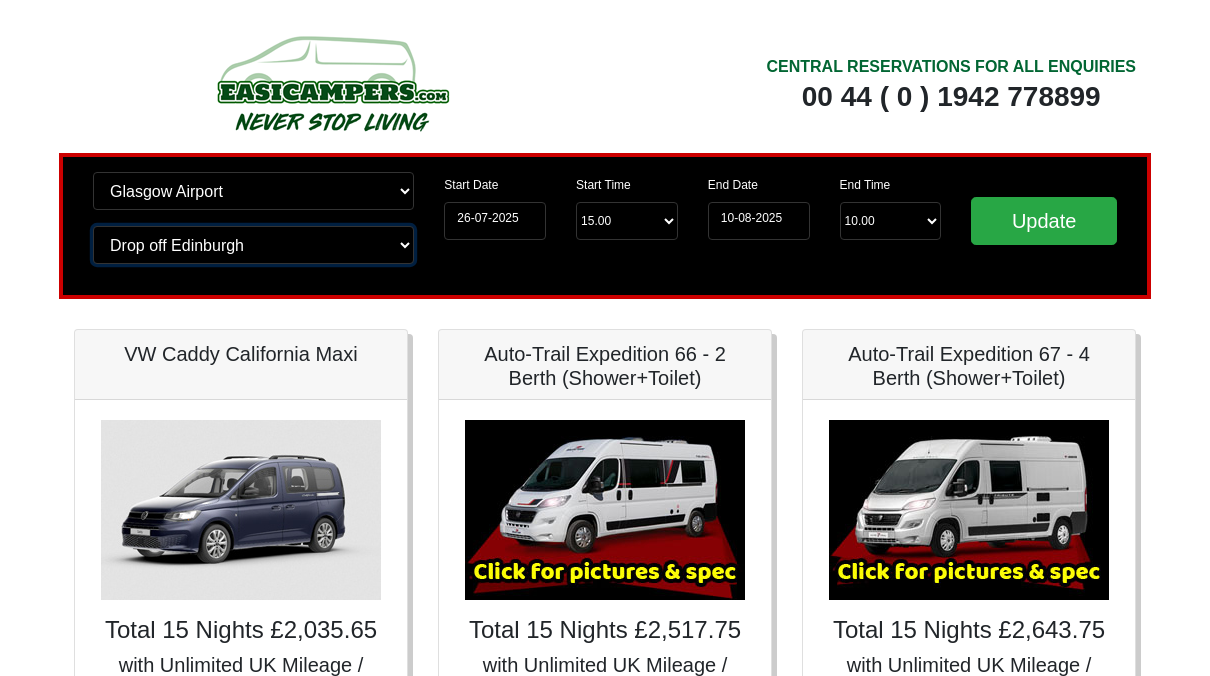 click on "Change drop off location?
Drop off Edinburgh
Birmingham Airport
Blackburn Lancashire
Edinburgh Airport
Glasgow Airport
Liverpool Airport
Manchester Airport
Preston Lancashire
Wigan Lancashire
Wolverhampton" at bounding box center (253, 245) 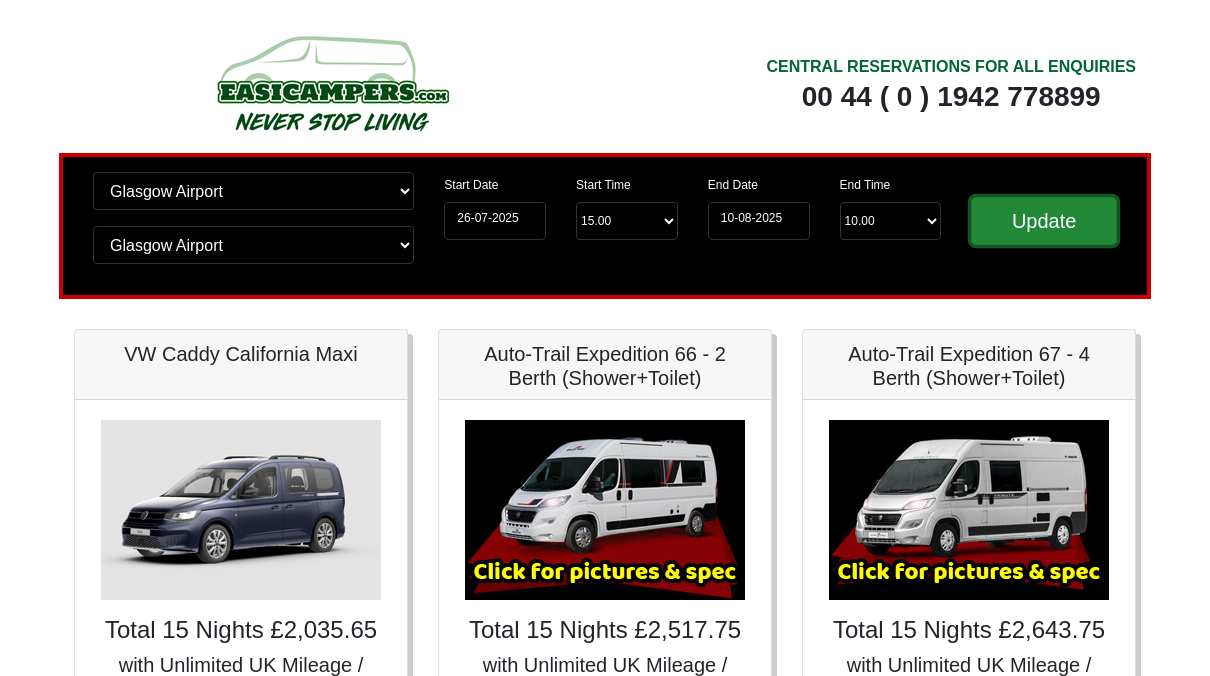 click on "Update" at bounding box center [1044, 221] 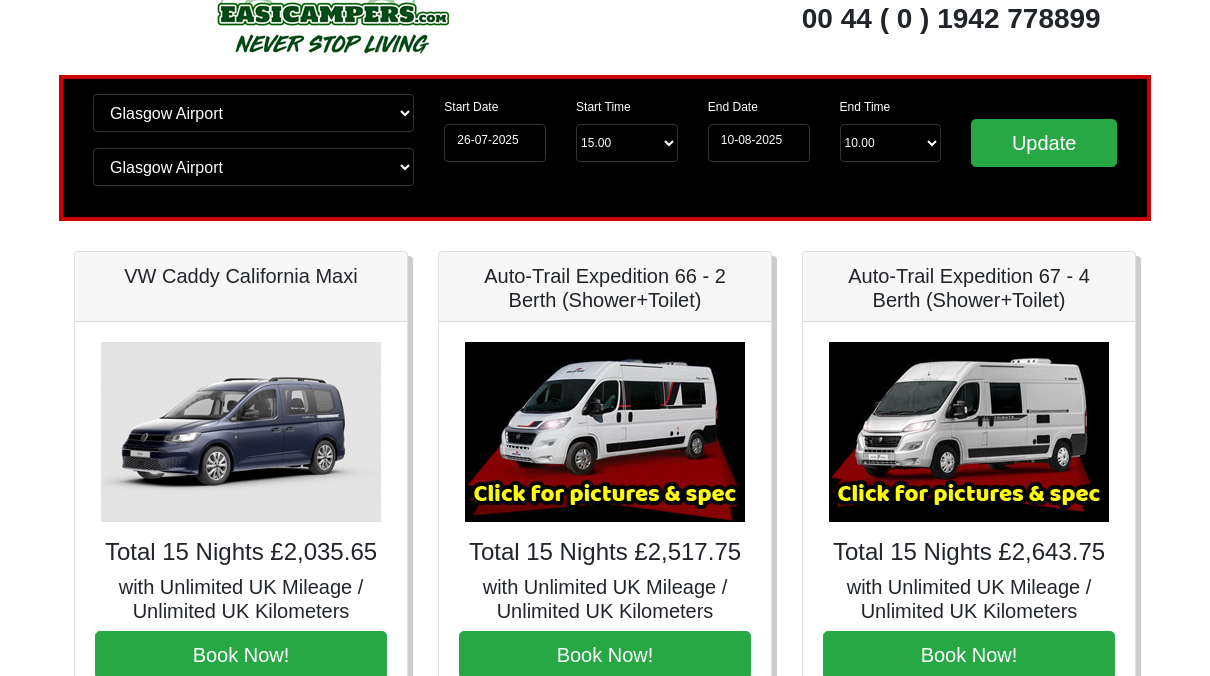 scroll, scrollTop: 75, scrollLeft: 0, axis: vertical 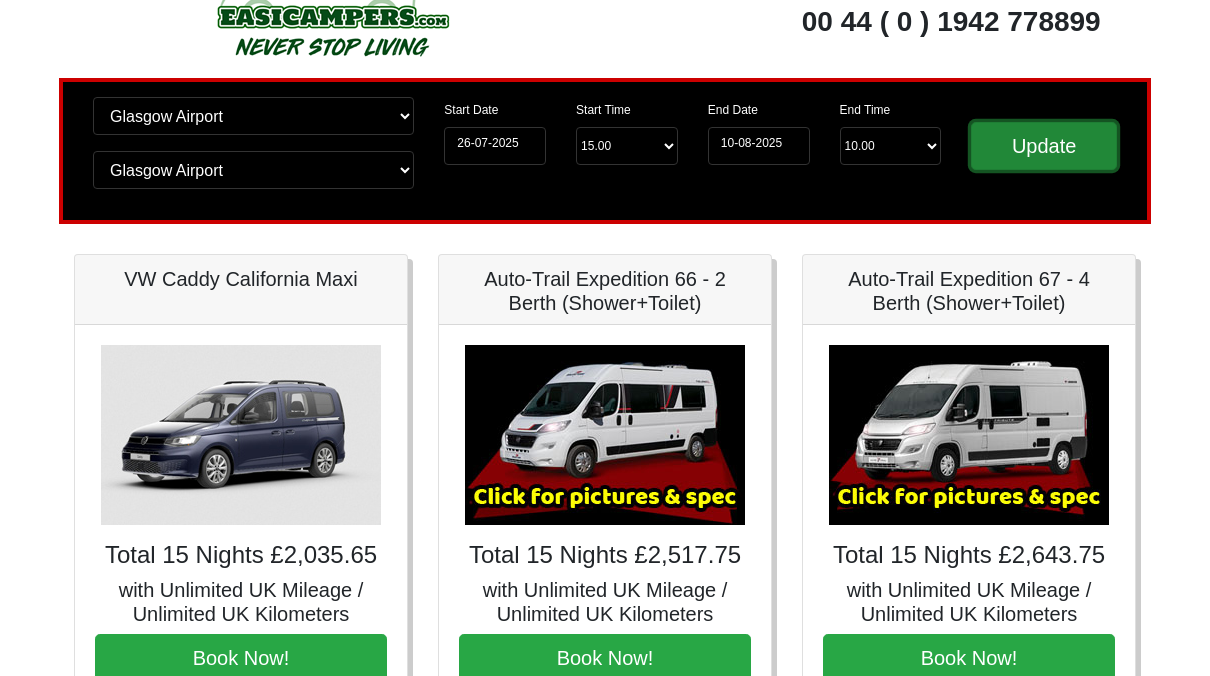 click on "Update" at bounding box center [1044, 146] 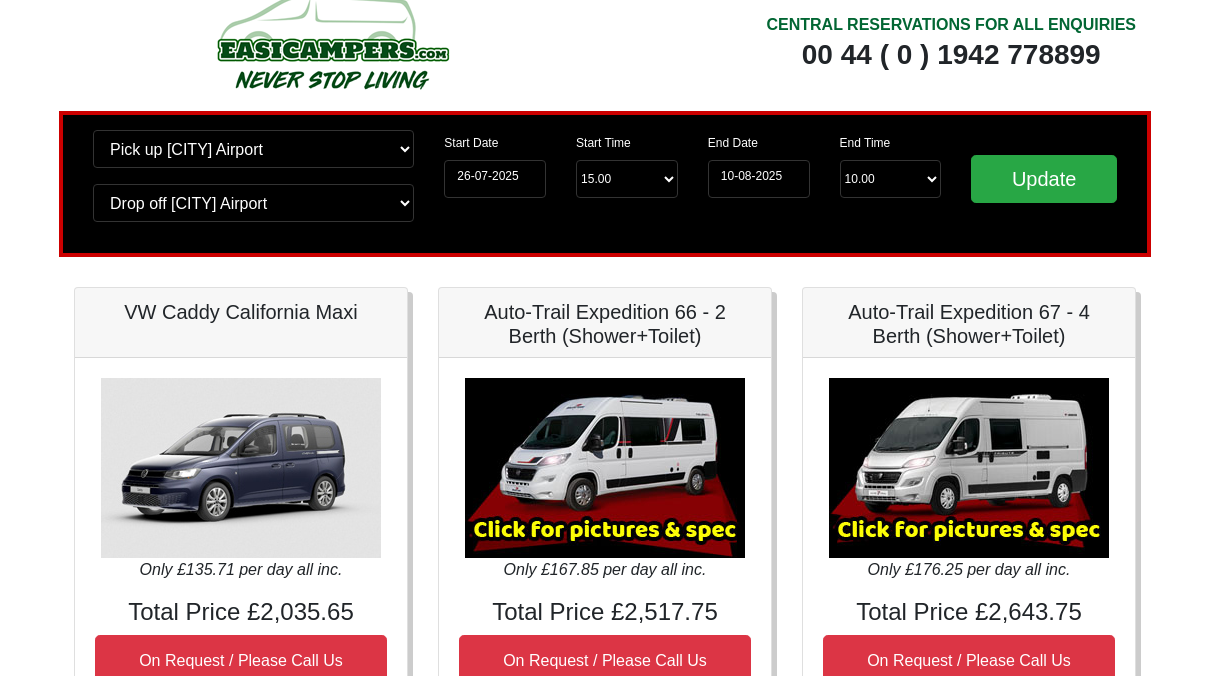 scroll, scrollTop: 41, scrollLeft: 0, axis: vertical 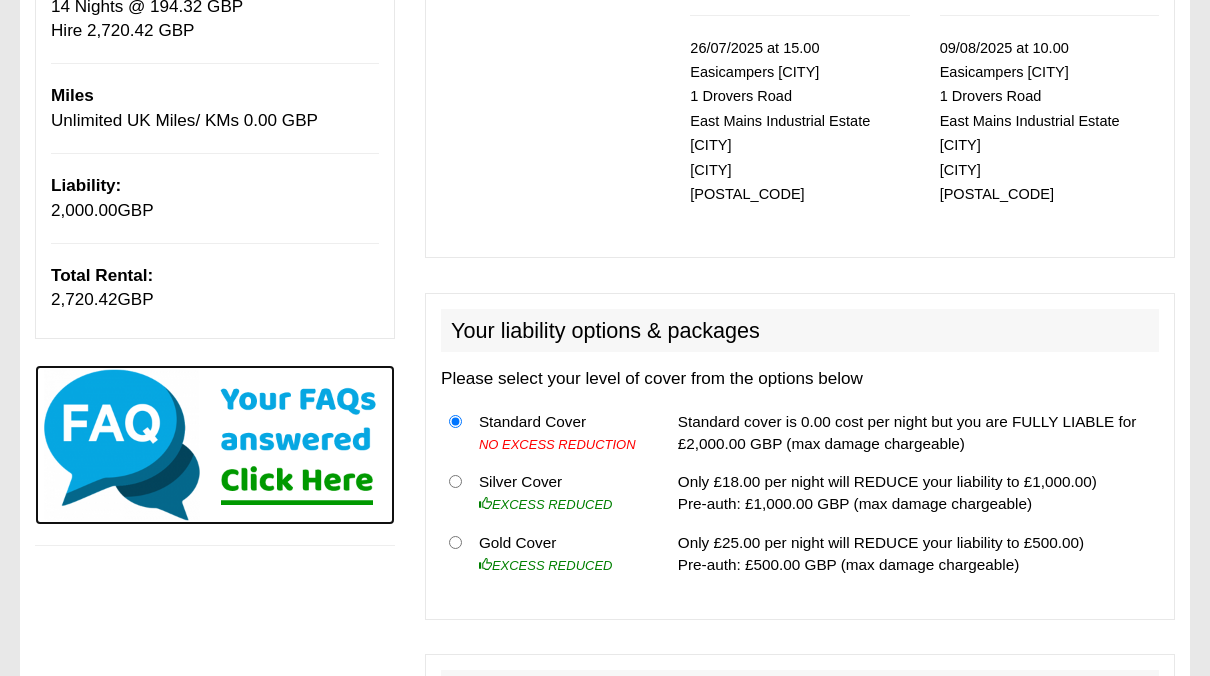 click at bounding box center (215, 445) 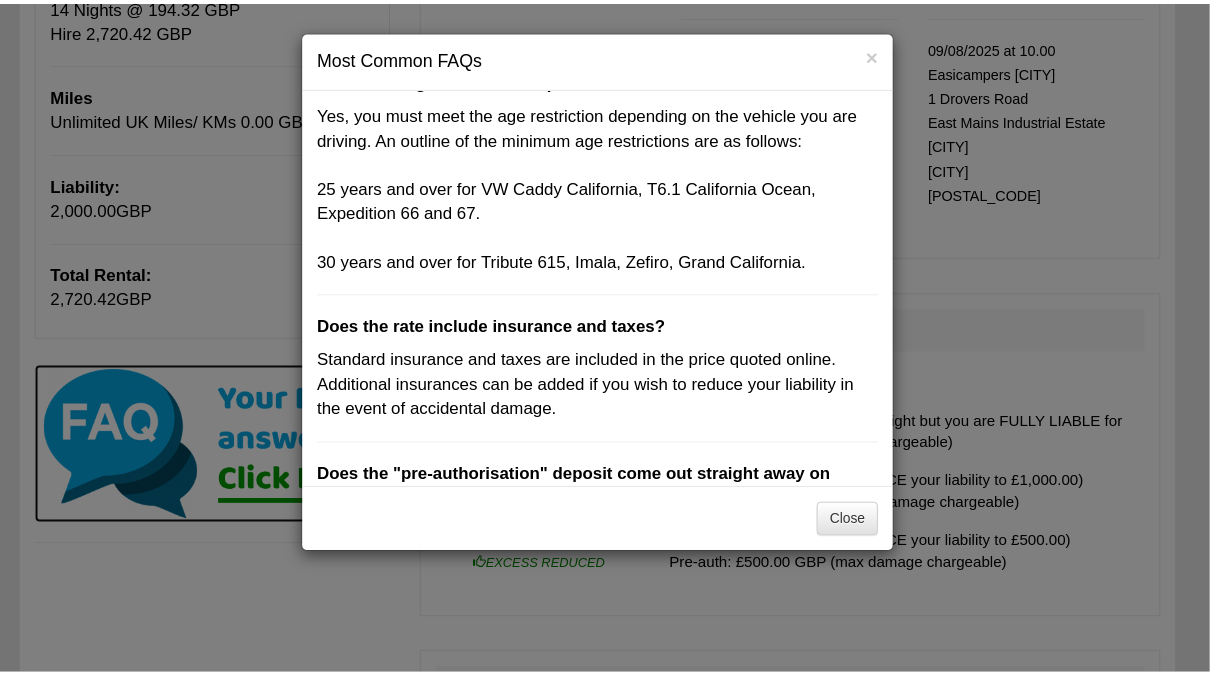 scroll, scrollTop: 0, scrollLeft: 0, axis: both 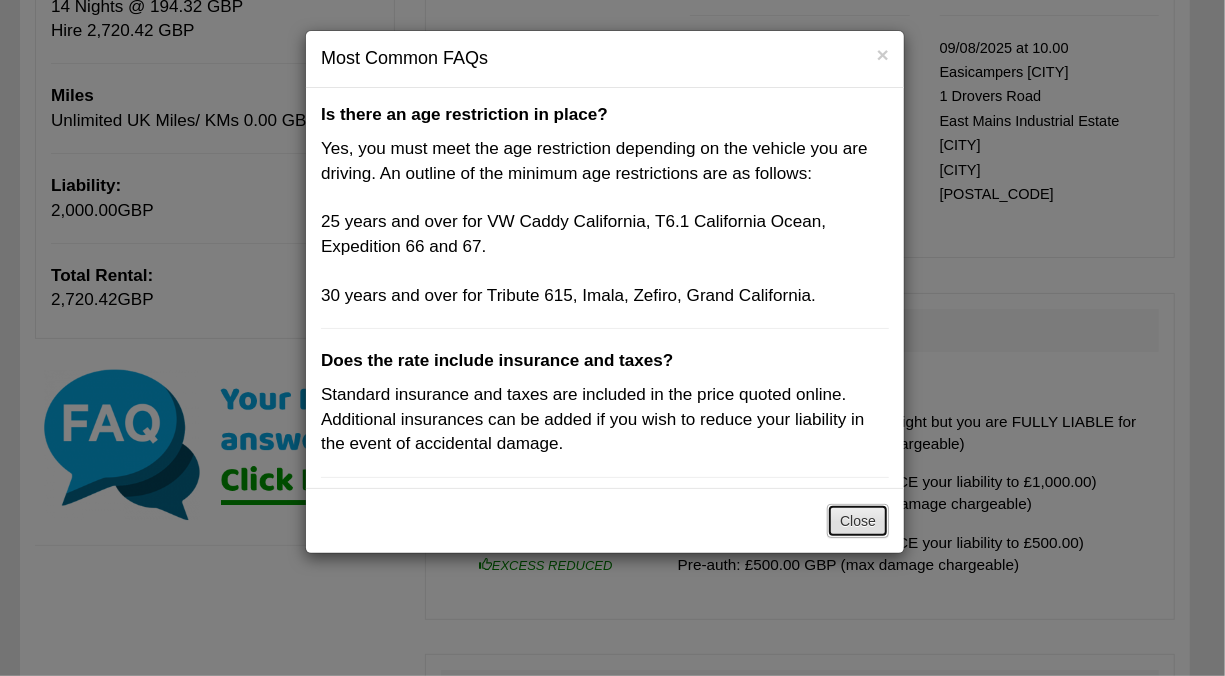 click on "Close" at bounding box center [858, 521] 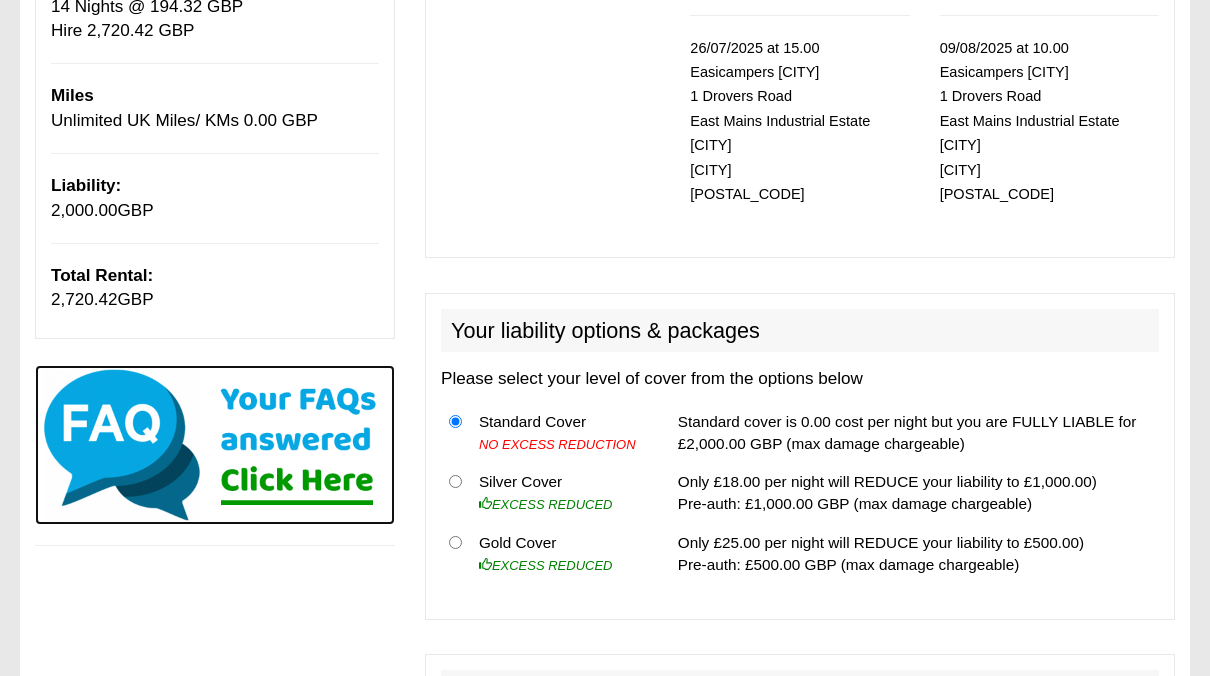 scroll, scrollTop: 0, scrollLeft: 0, axis: both 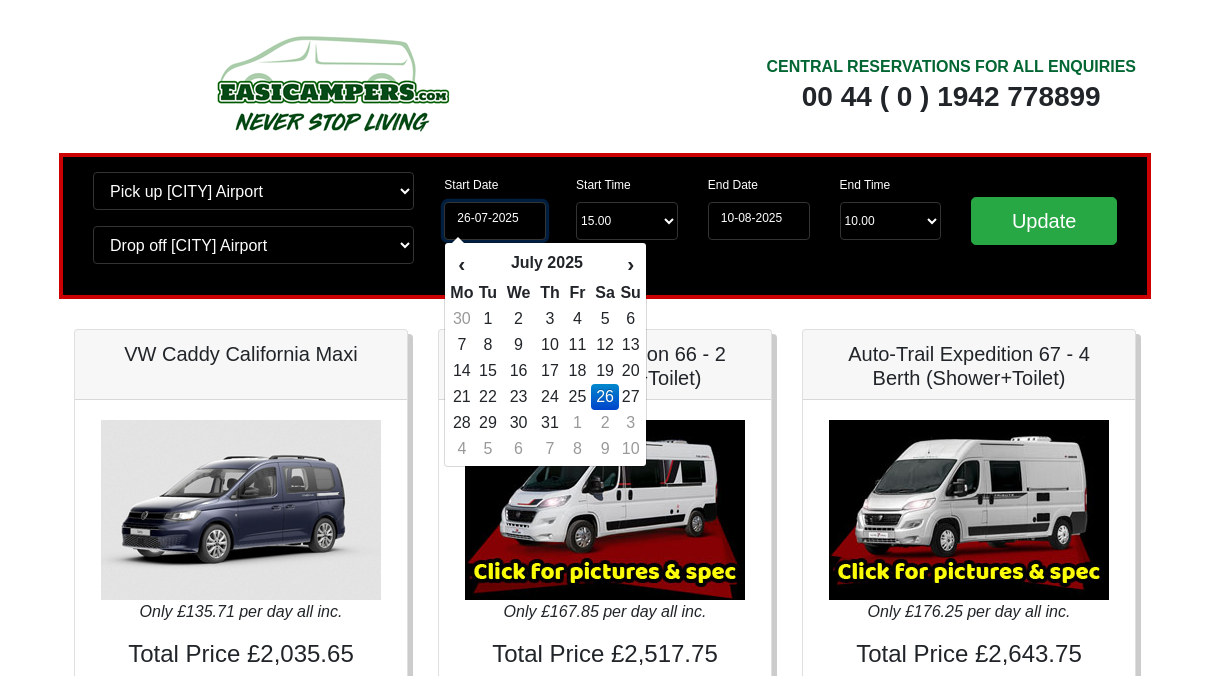 click on "26-07-2025" at bounding box center (495, 221) 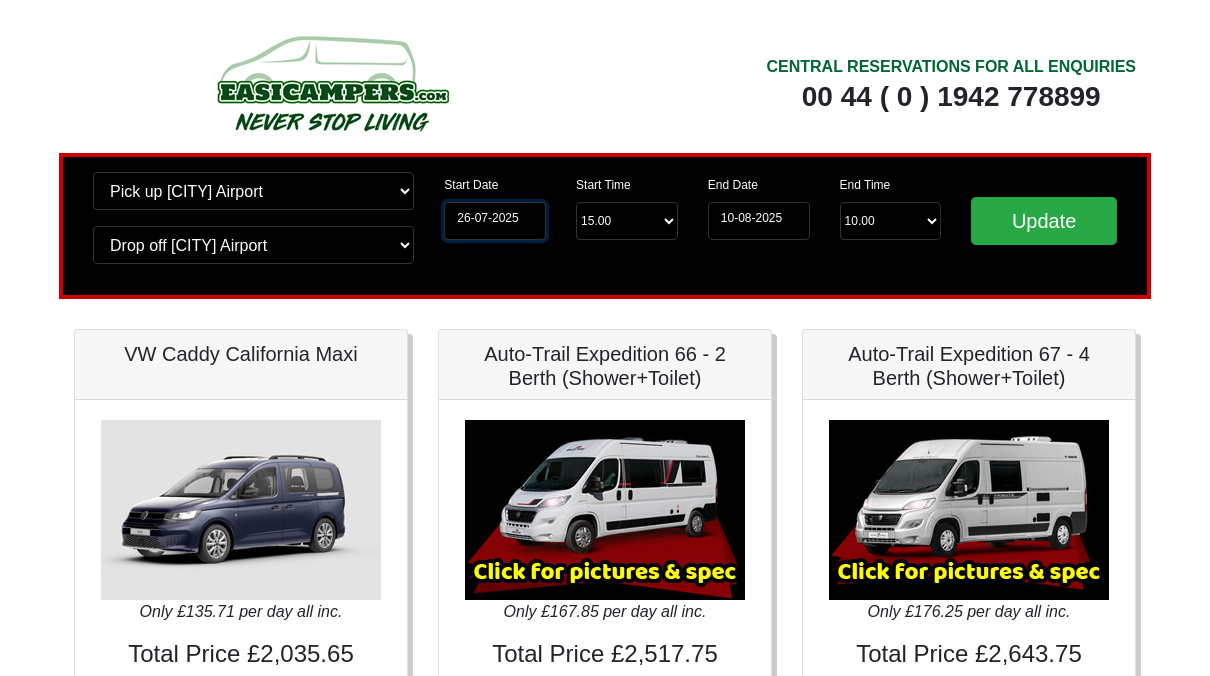 click on "26-07-2025" at bounding box center [495, 221] 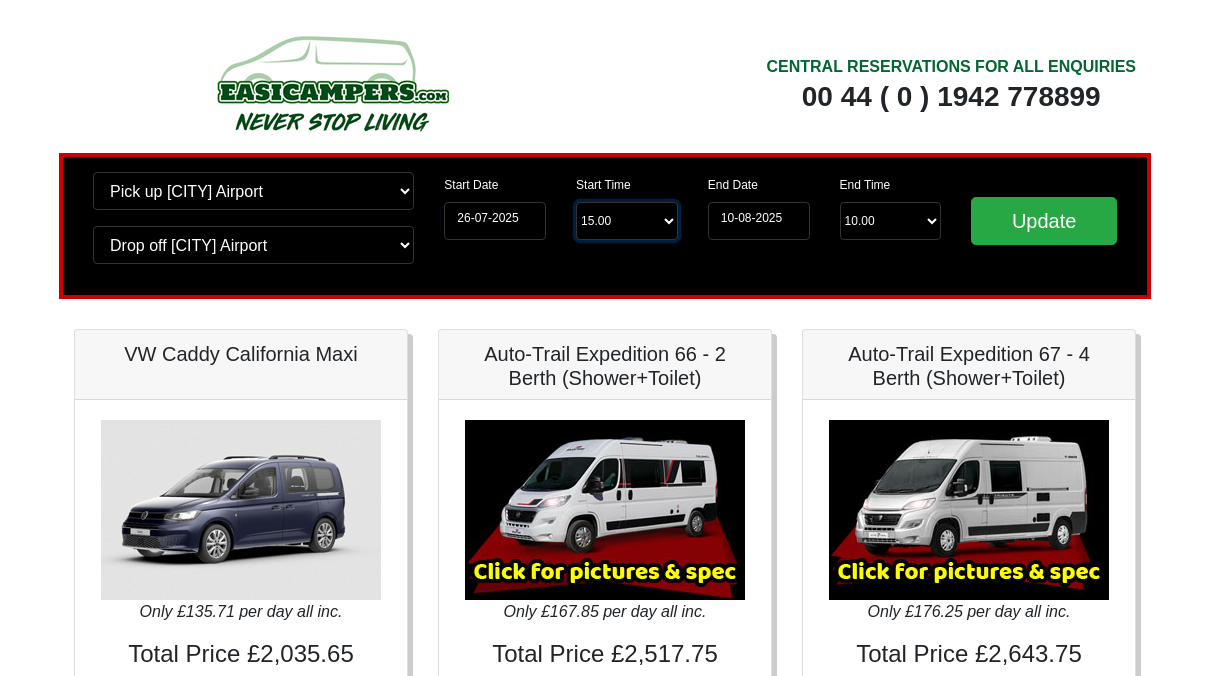 click on "Start Time
[TIME]
--------
[TIME] ([DAY] & [DAY] Only)
[TIME]
[TIME]
[TIME]
[TIME]
[TIME]
[TIME]
[TIME]" at bounding box center (627, 221) 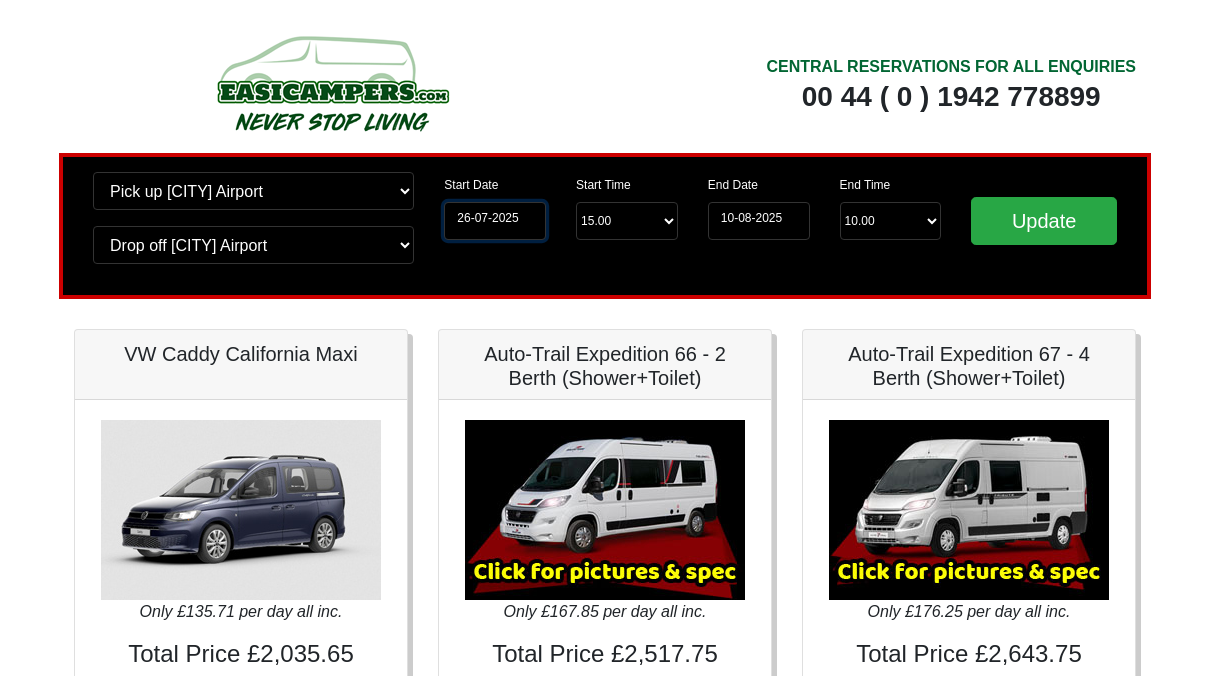 click on "26-07-2025" at bounding box center (495, 221) 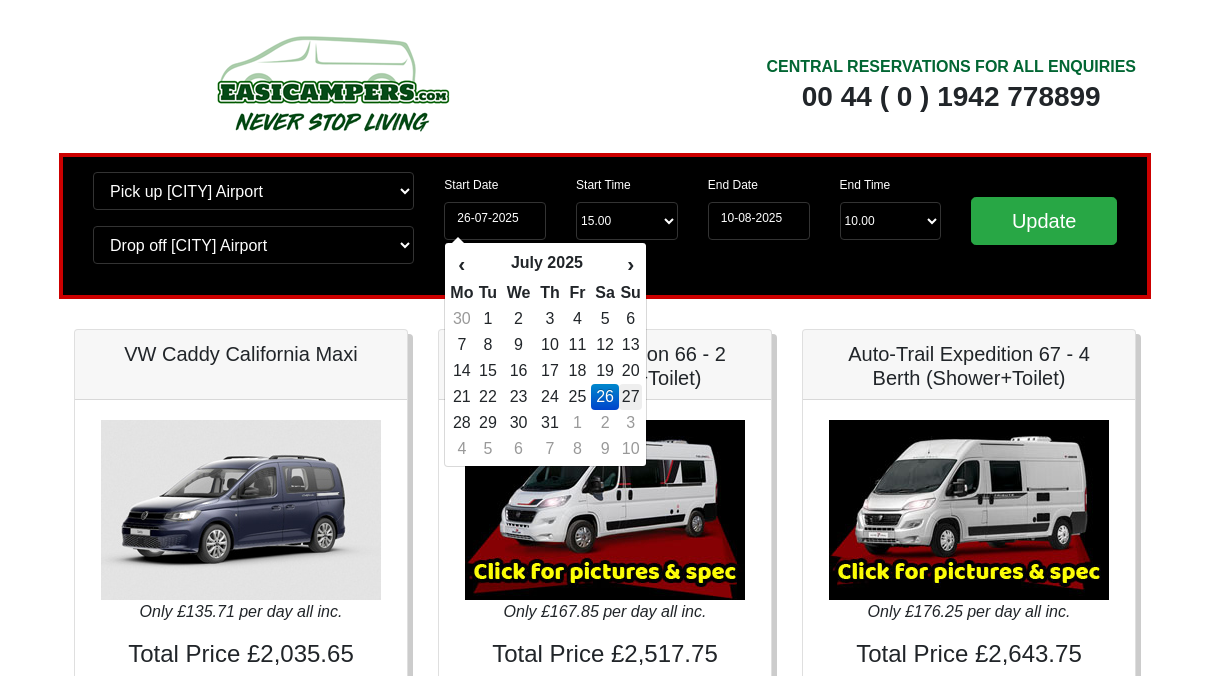 click on "27" at bounding box center (630, 319) 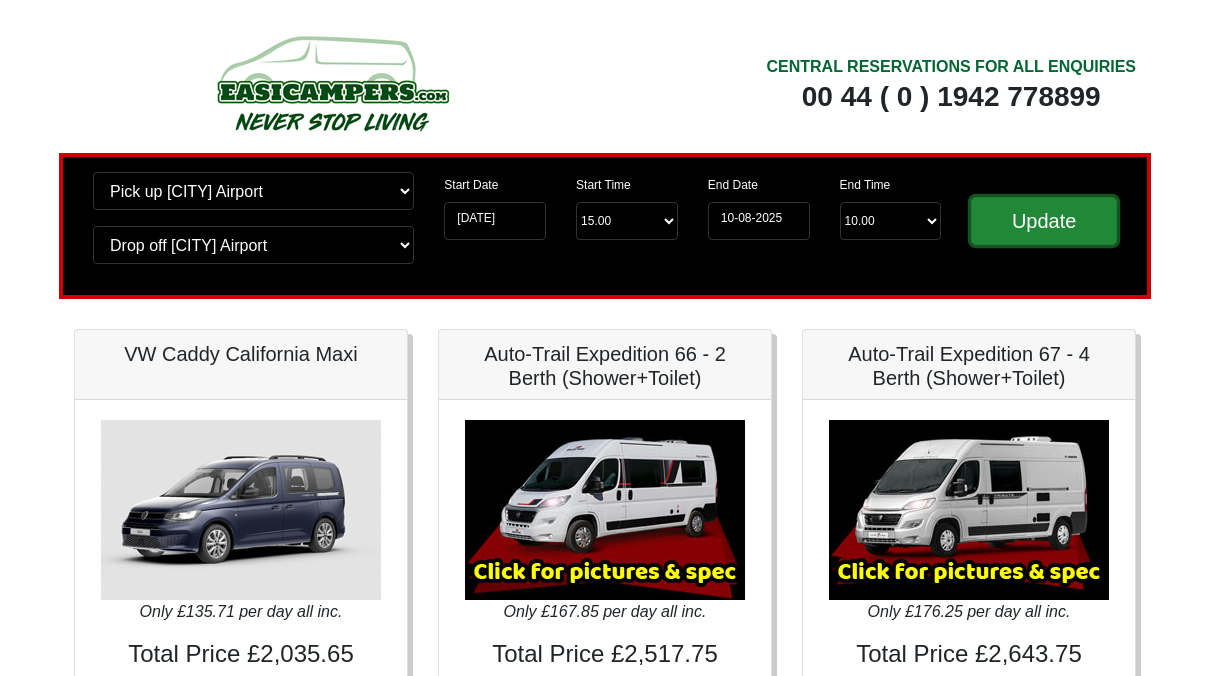 click on "Update" at bounding box center [1044, 221] 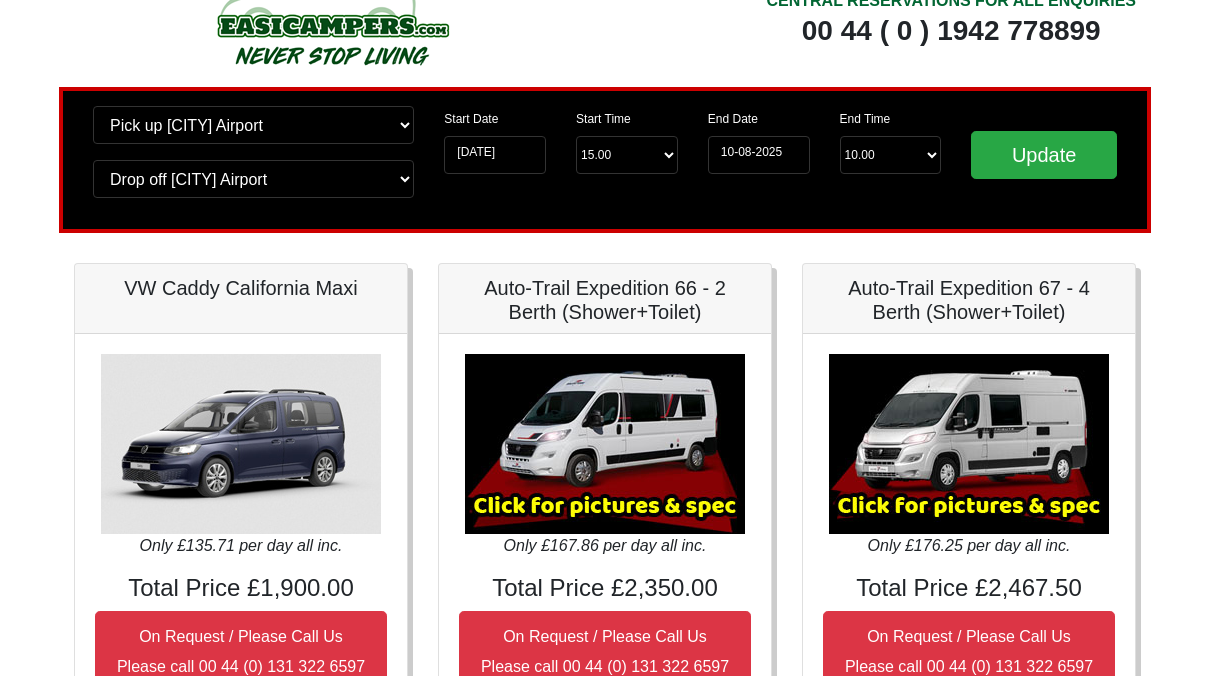 scroll, scrollTop: 0, scrollLeft: 0, axis: both 